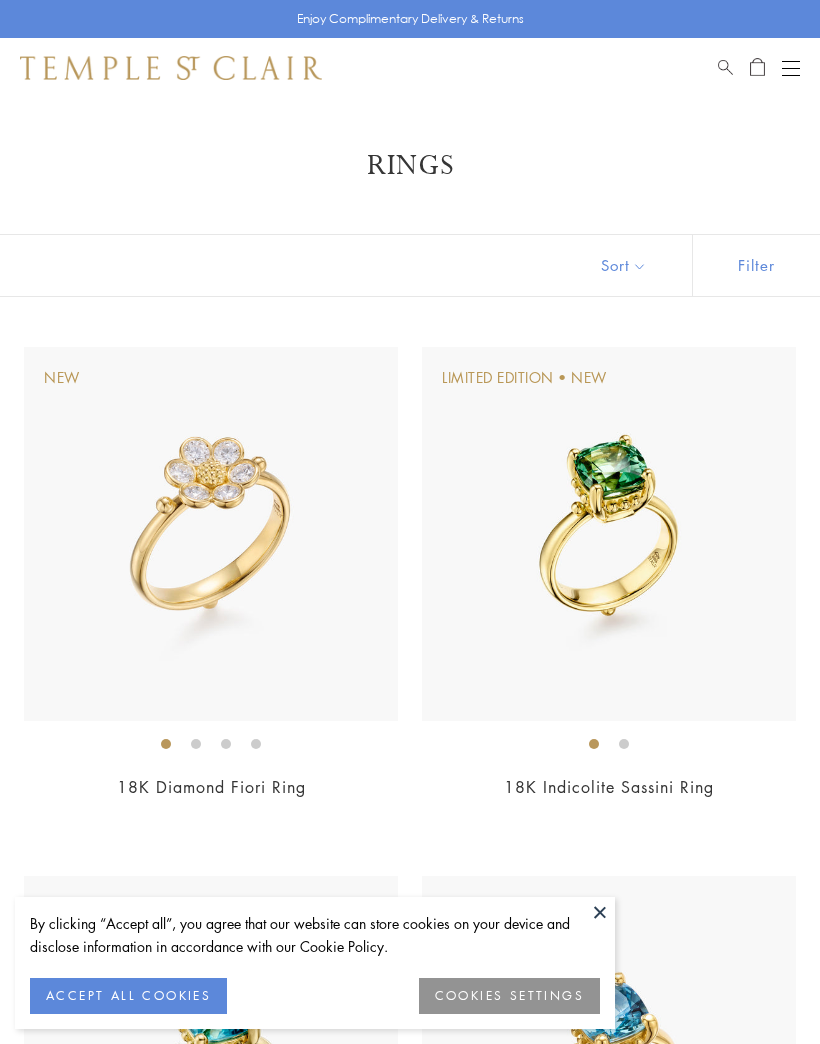 scroll, scrollTop: 0, scrollLeft: 0, axis: both 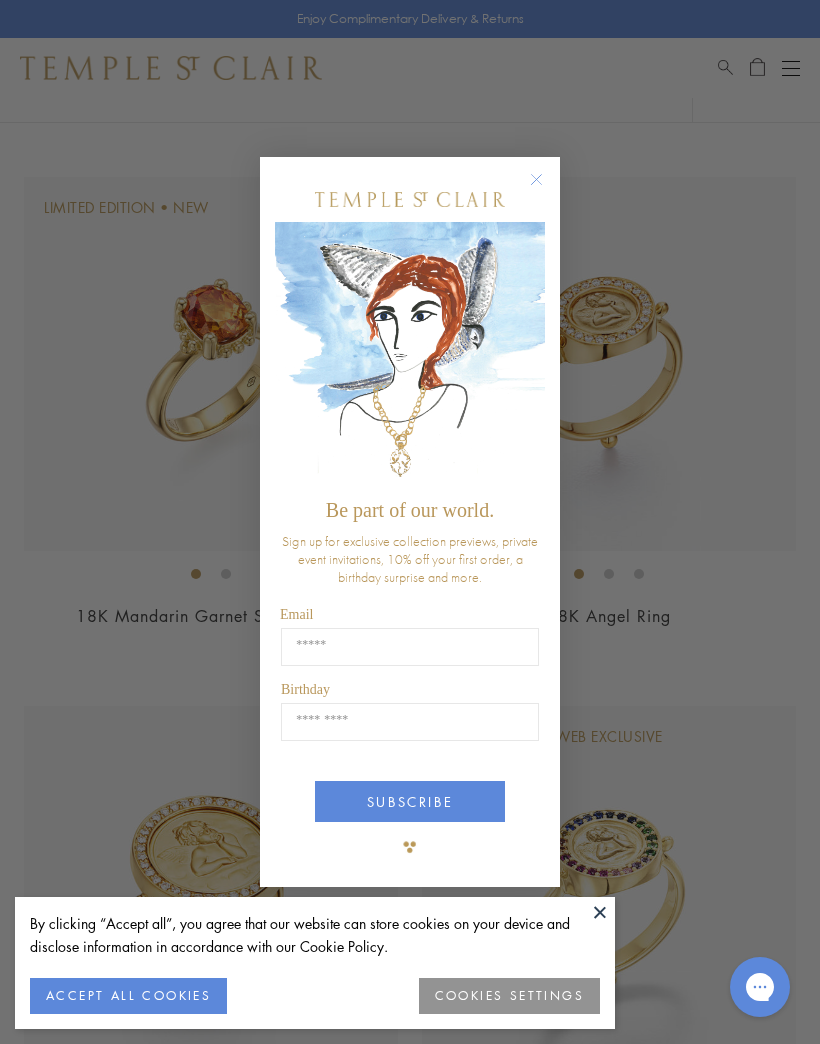 click 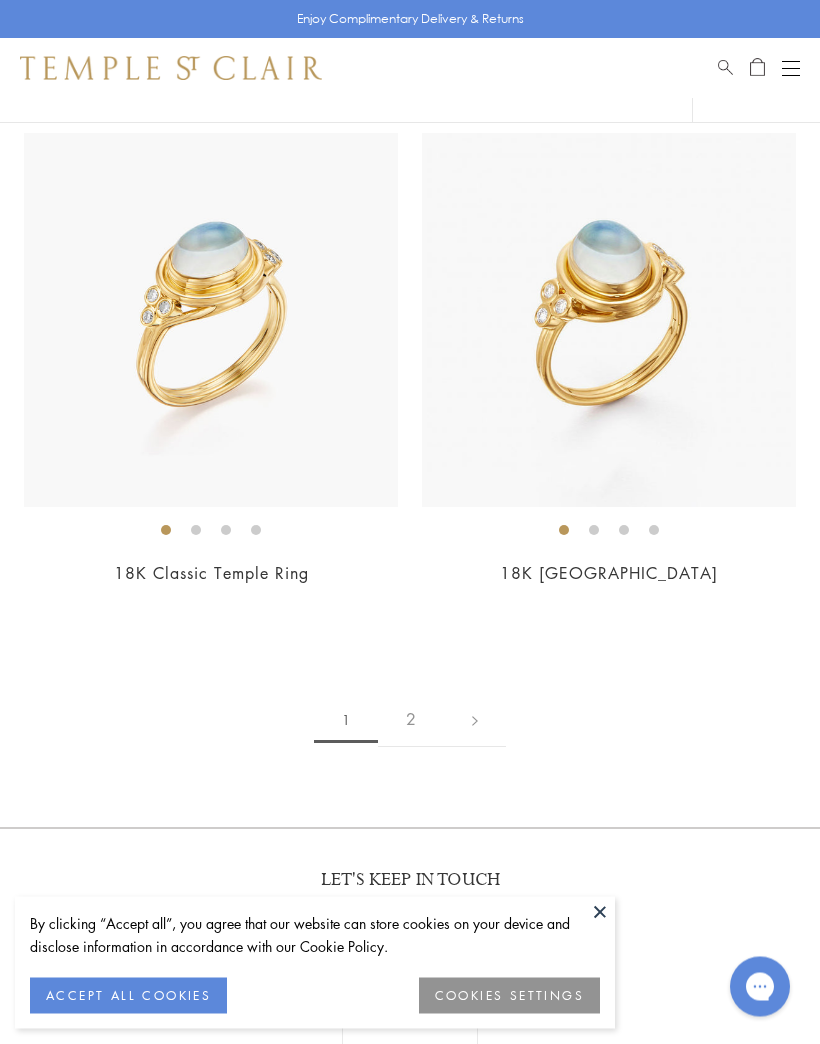 scroll, scrollTop: 12381, scrollLeft: 0, axis: vertical 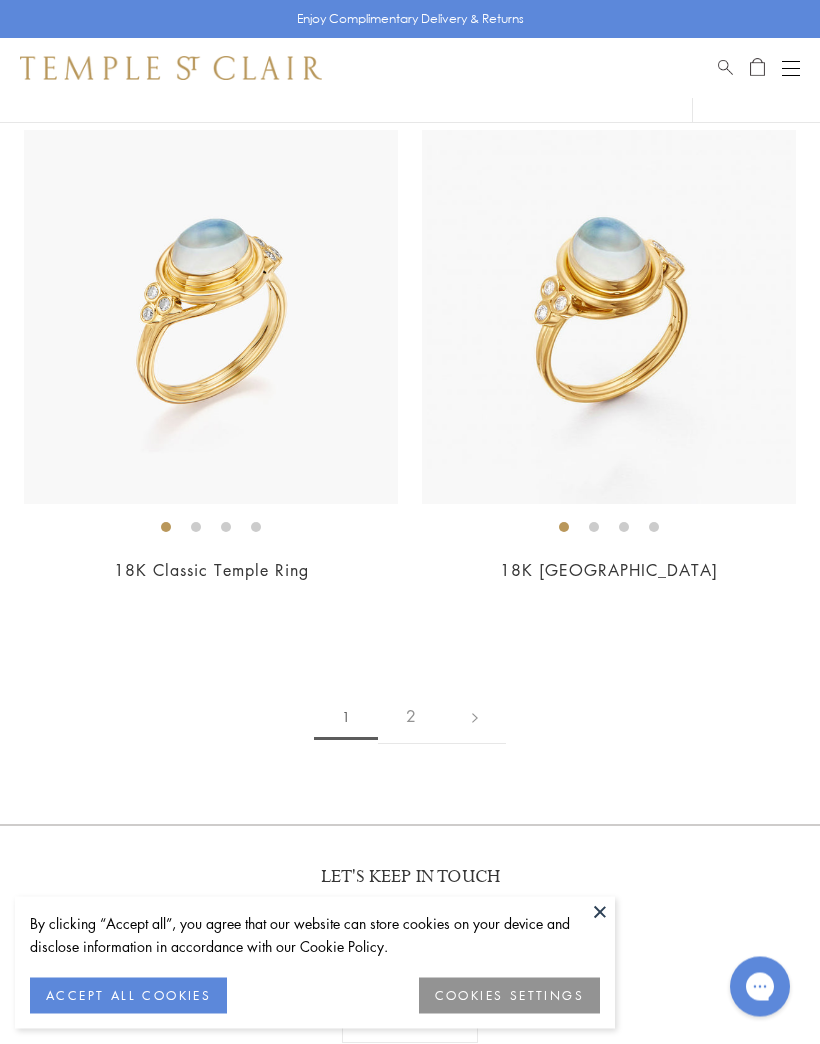 click on "2" at bounding box center (411, 717) 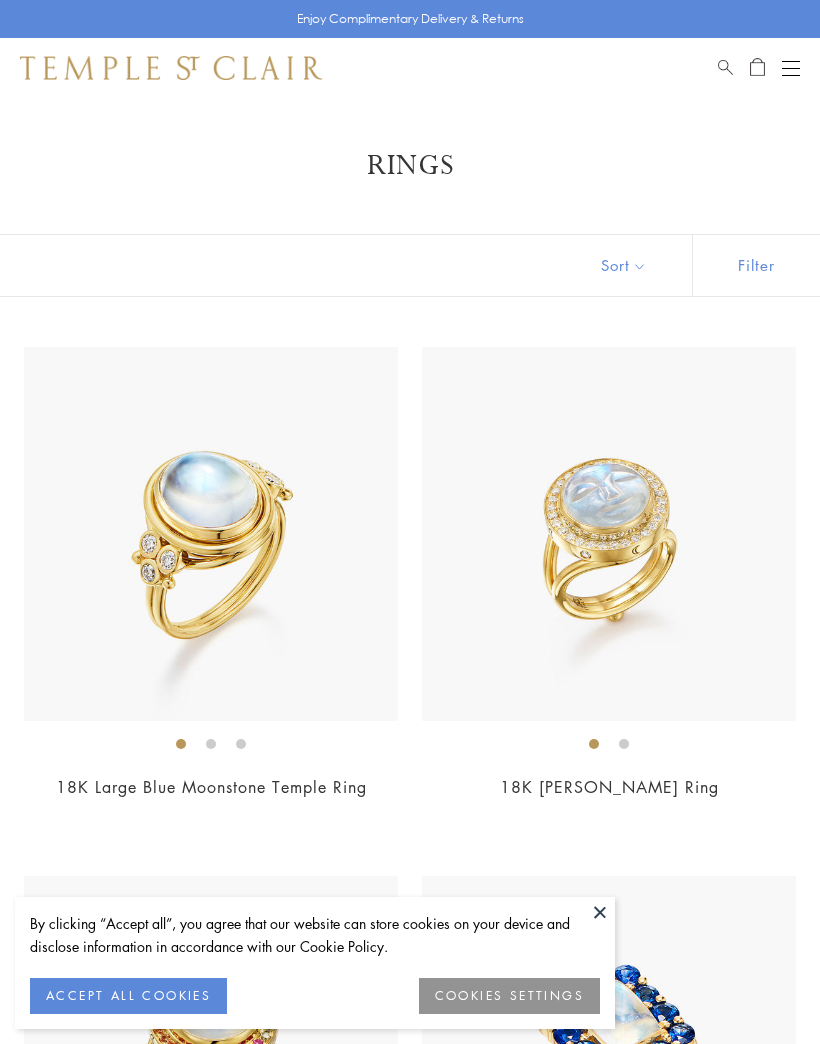 scroll, scrollTop: 0, scrollLeft: 0, axis: both 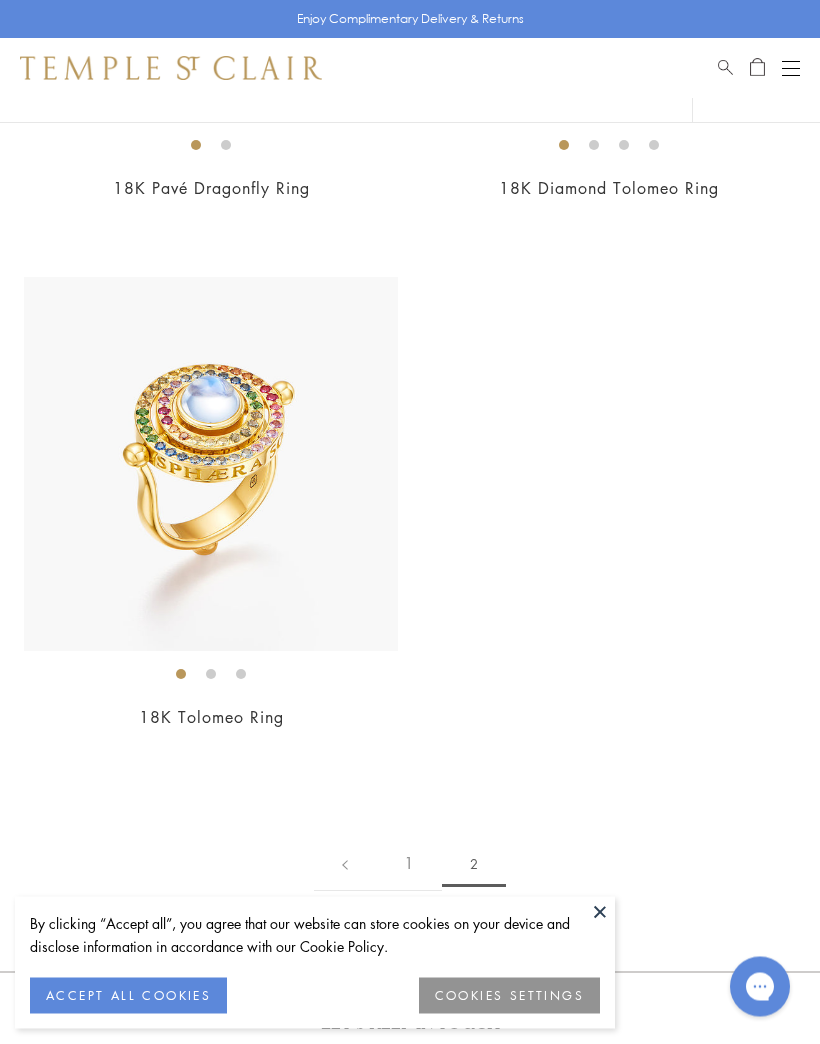 click on "1" at bounding box center [409, 864] 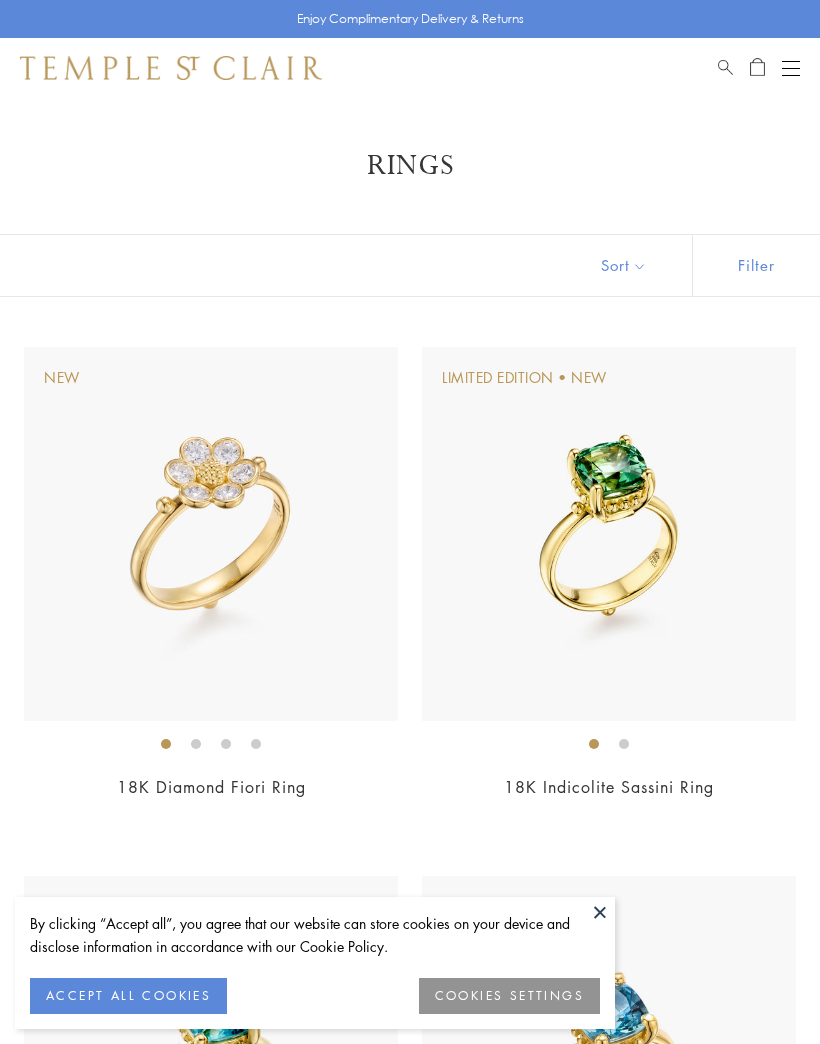 scroll, scrollTop: 0, scrollLeft: 0, axis: both 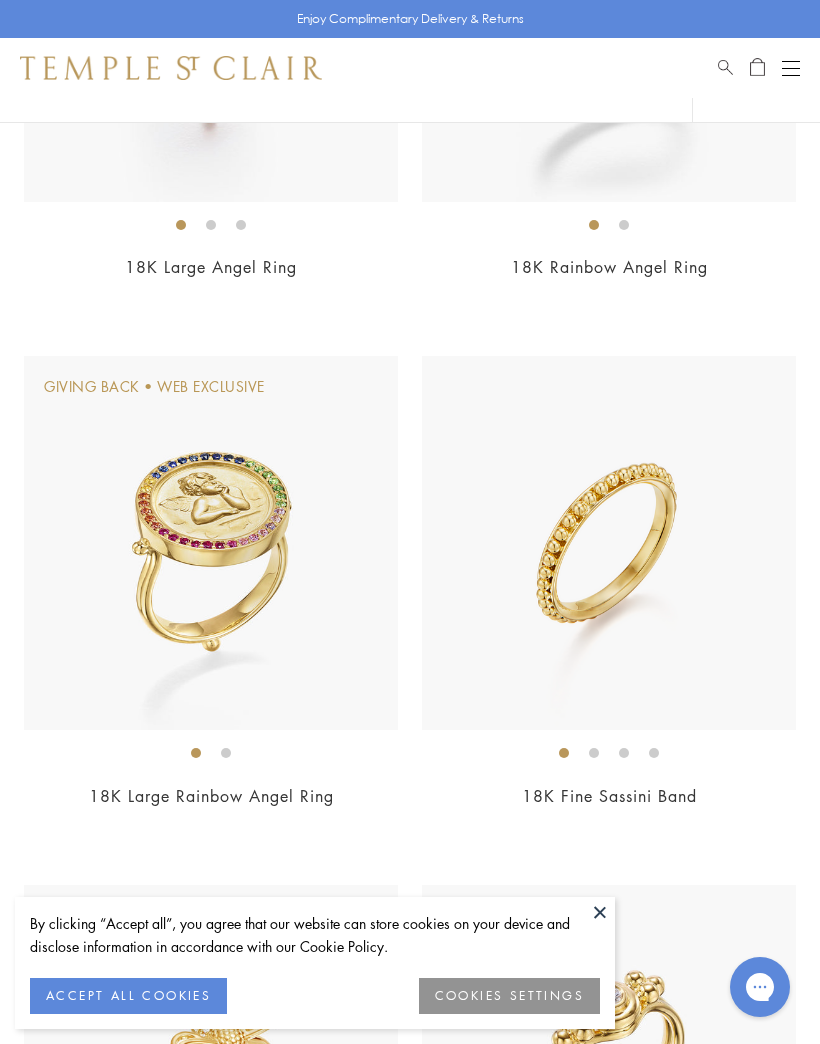 click at bounding box center [609, 543] 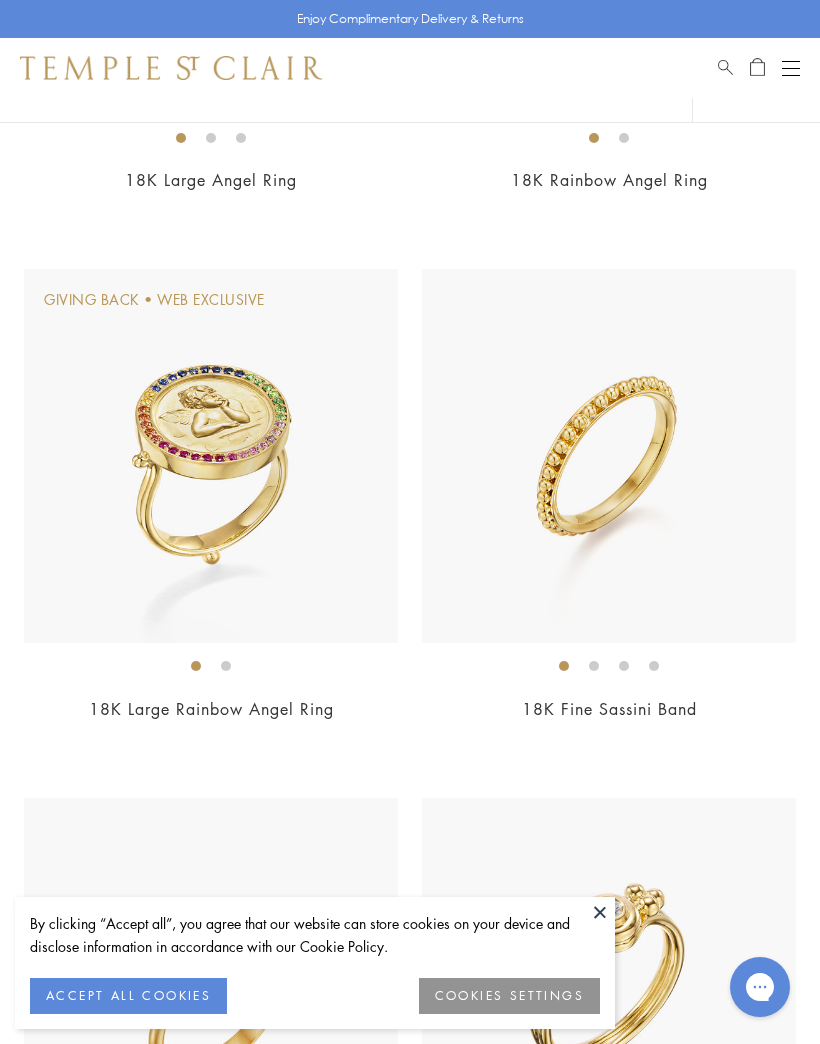 click at bounding box center (791, 68) 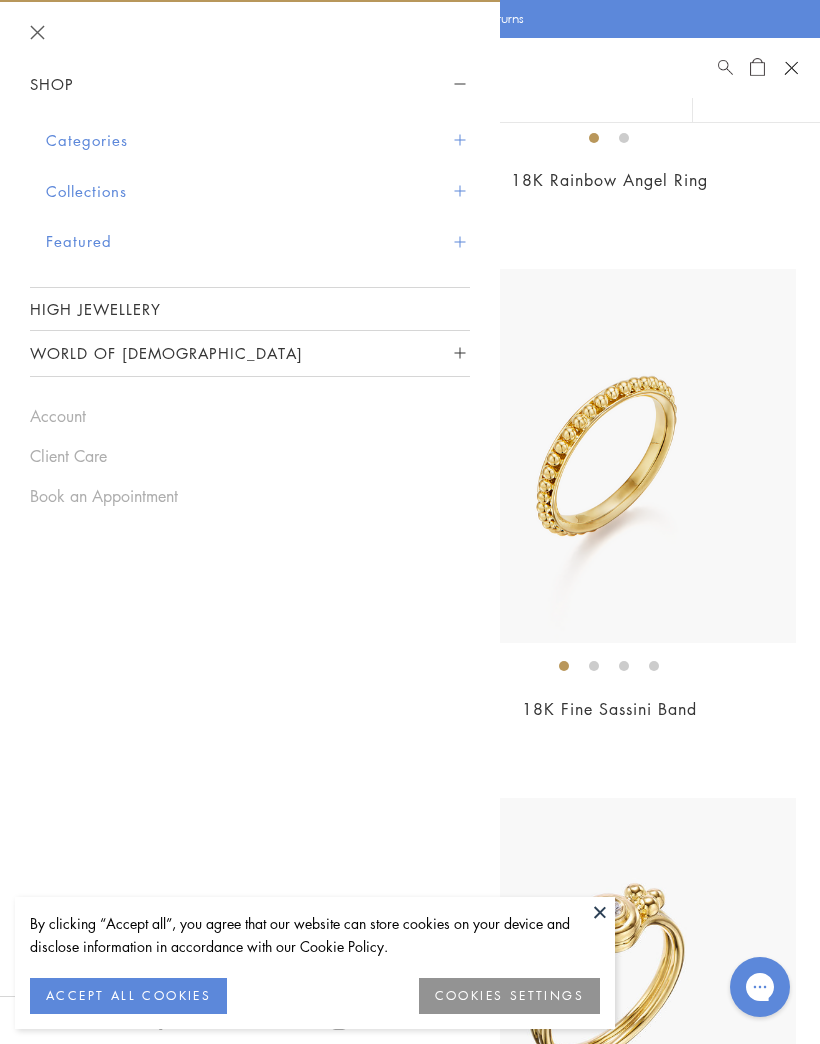 click on "Categories" at bounding box center [258, 140] 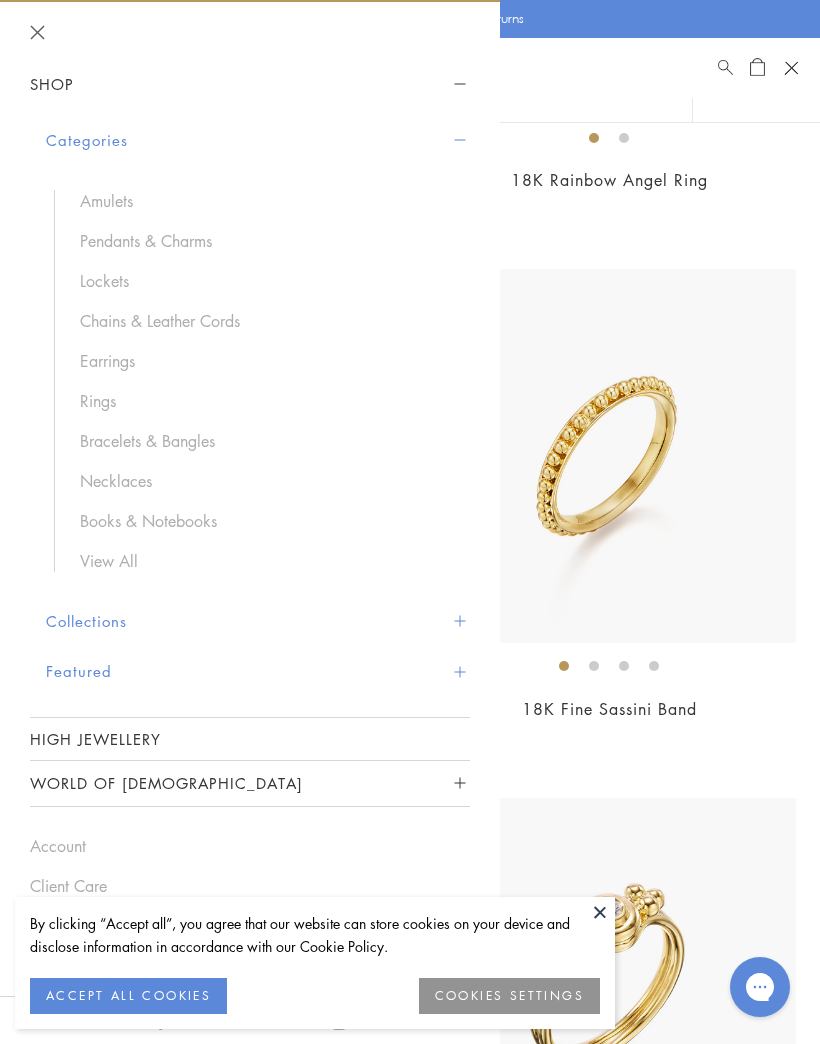 click on "Earrings" at bounding box center (265, 361) 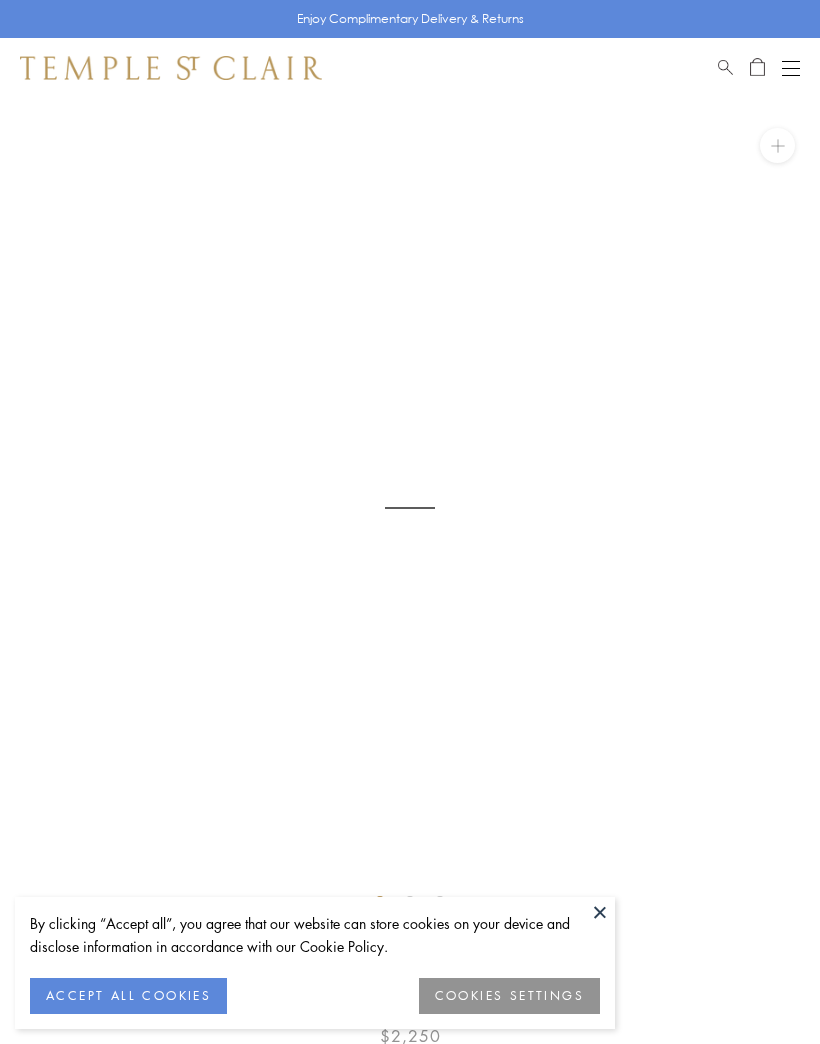 scroll, scrollTop: 0, scrollLeft: 0, axis: both 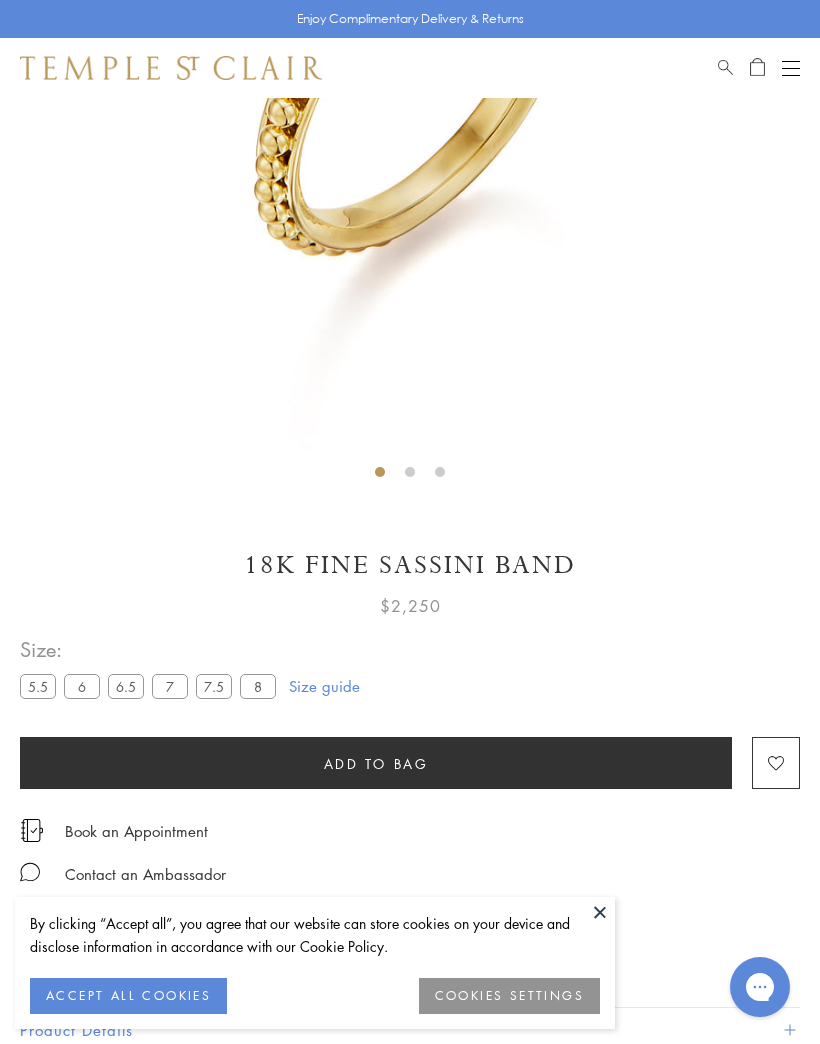 click on "7.5" at bounding box center (214, 686) 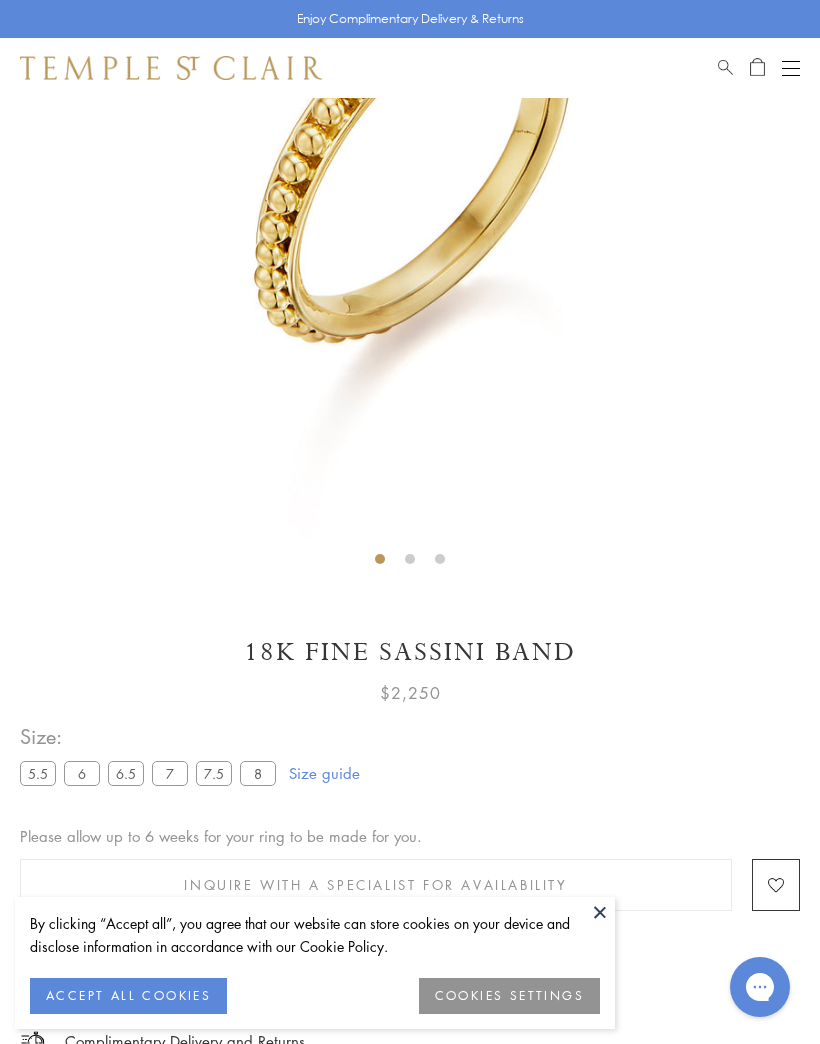 scroll, scrollTop: 98, scrollLeft: 0, axis: vertical 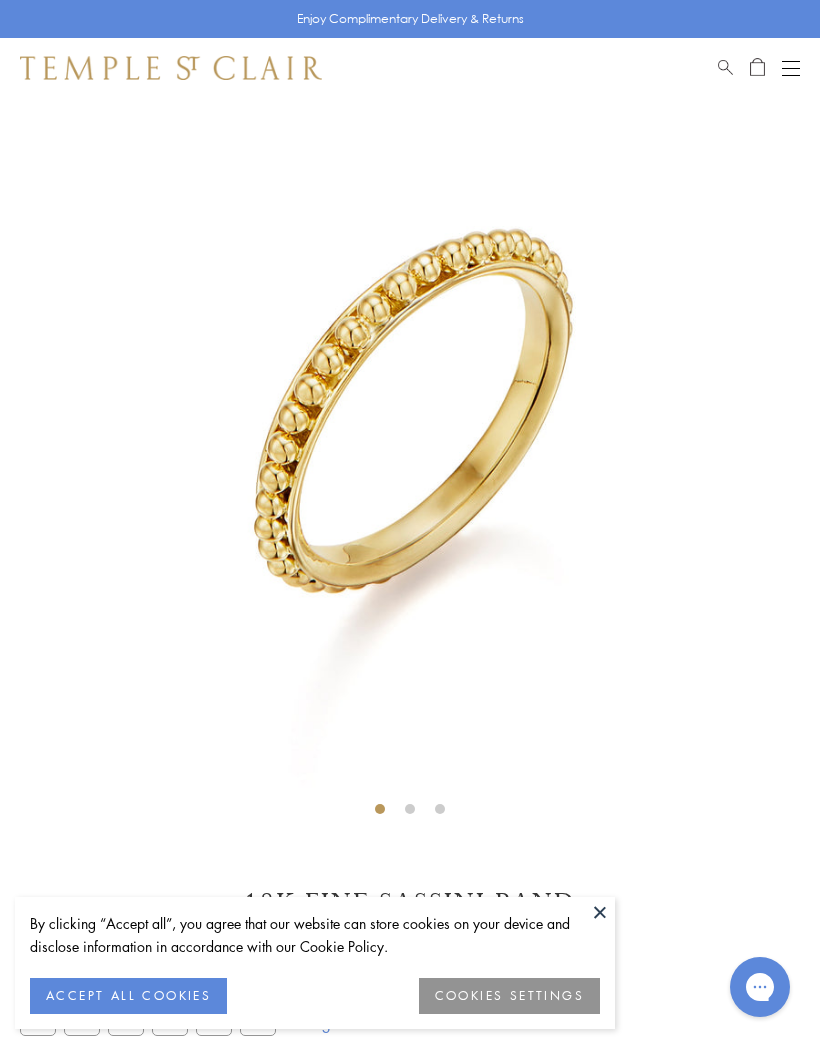 click at bounding box center (600, 912) 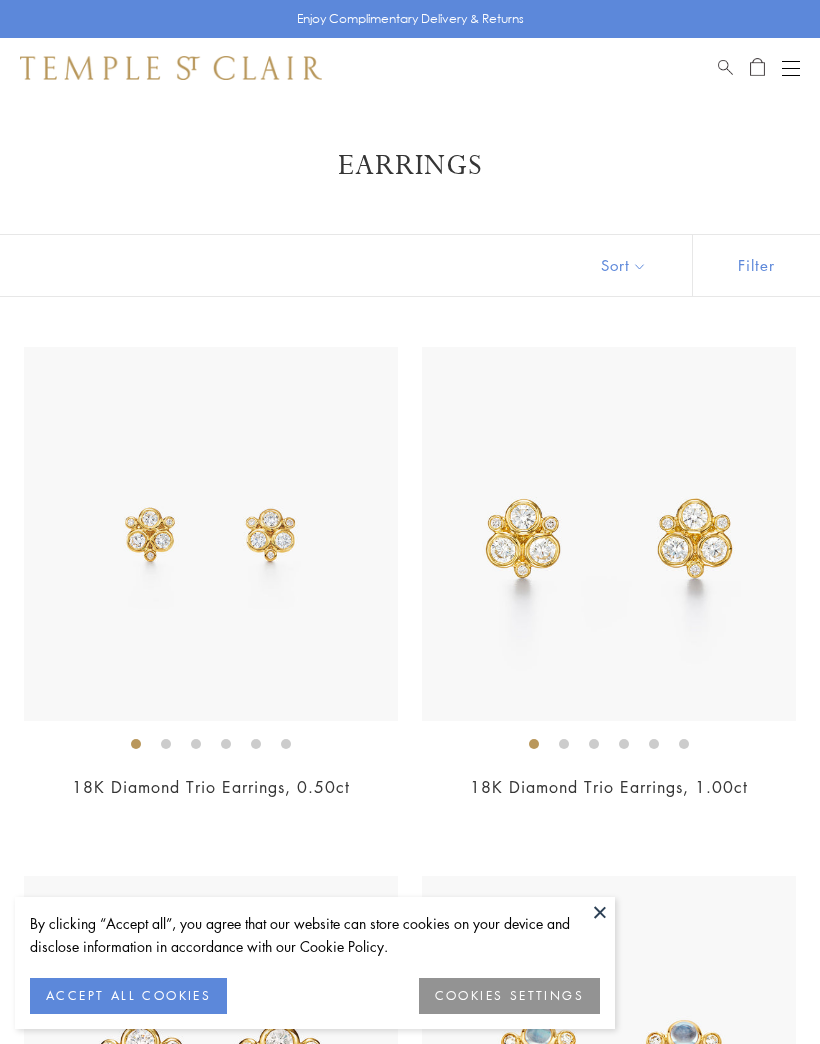 scroll, scrollTop: 0, scrollLeft: 0, axis: both 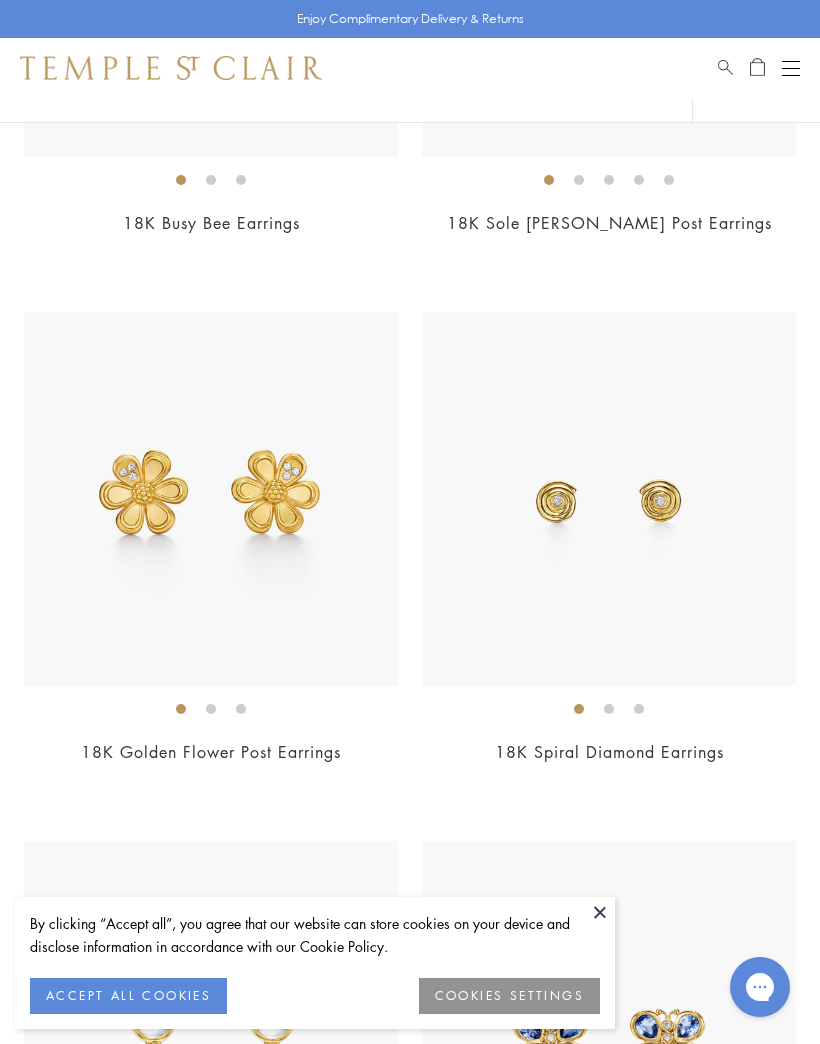 click at bounding box center (609, 499) 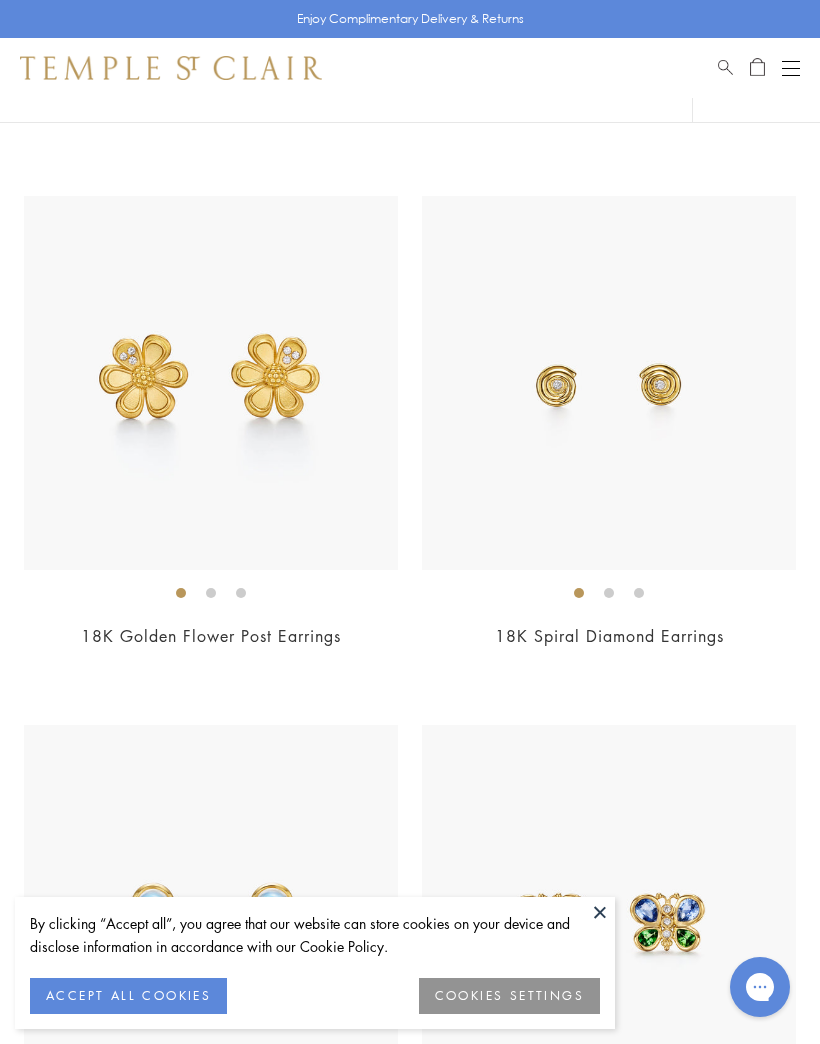 scroll, scrollTop: 8748, scrollLeft: 0, axis: vertical 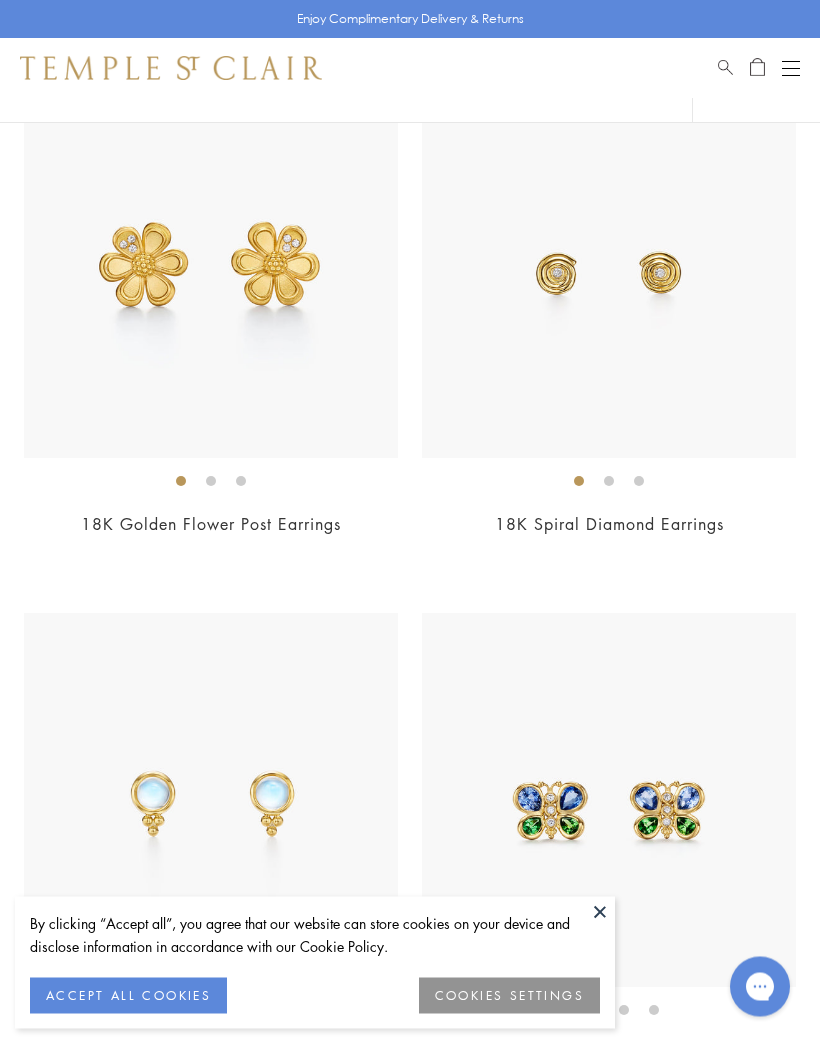 click at bounding box center [211, 272] 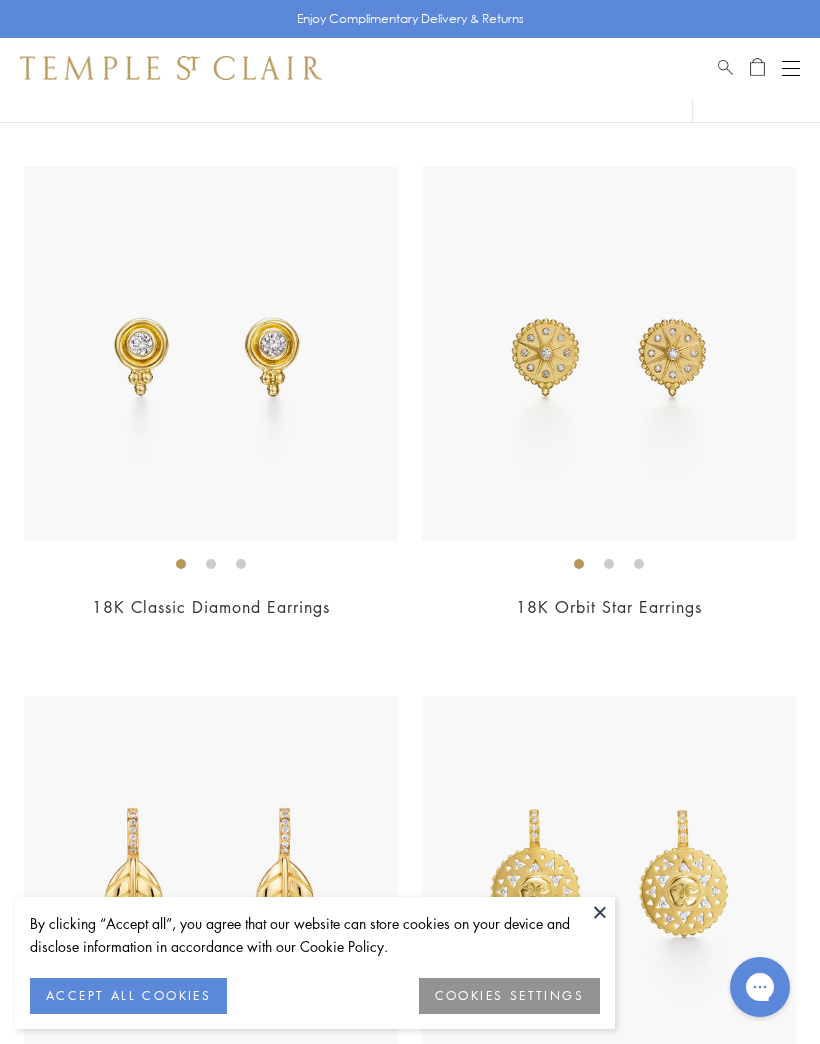 scroll, scrollTop: 12368, scrollLeft: 0, axis: vertical 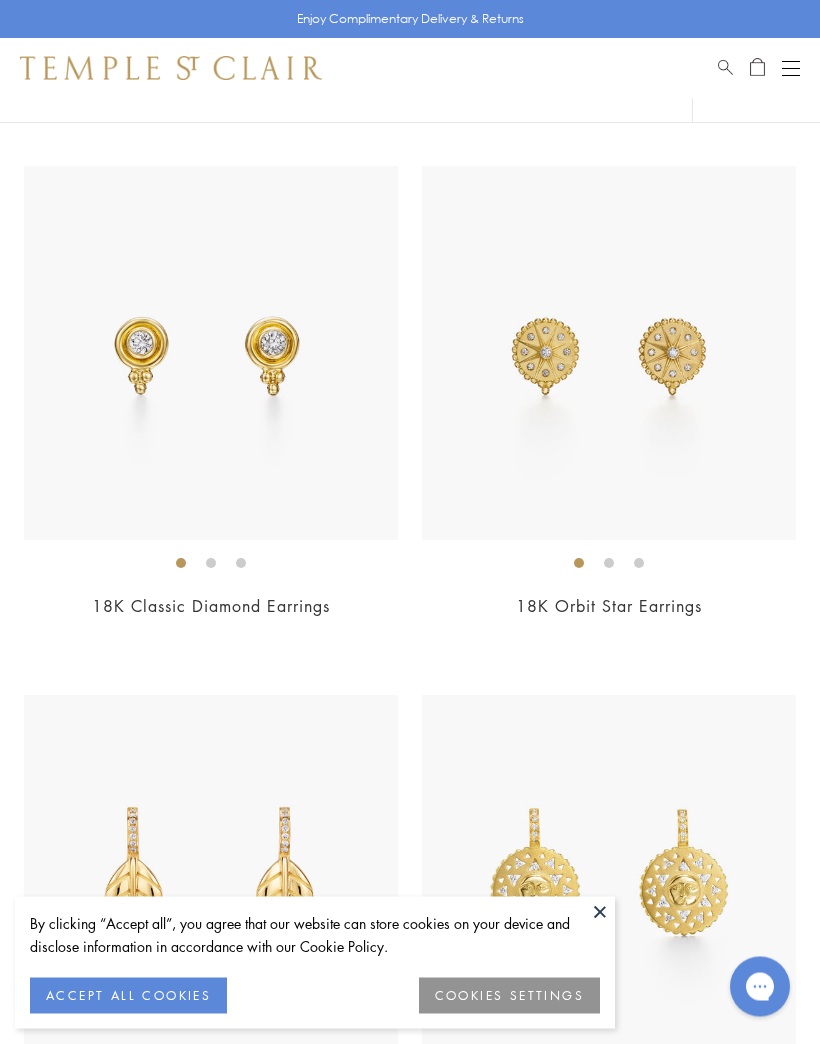 click at bounding box center (211, 354) 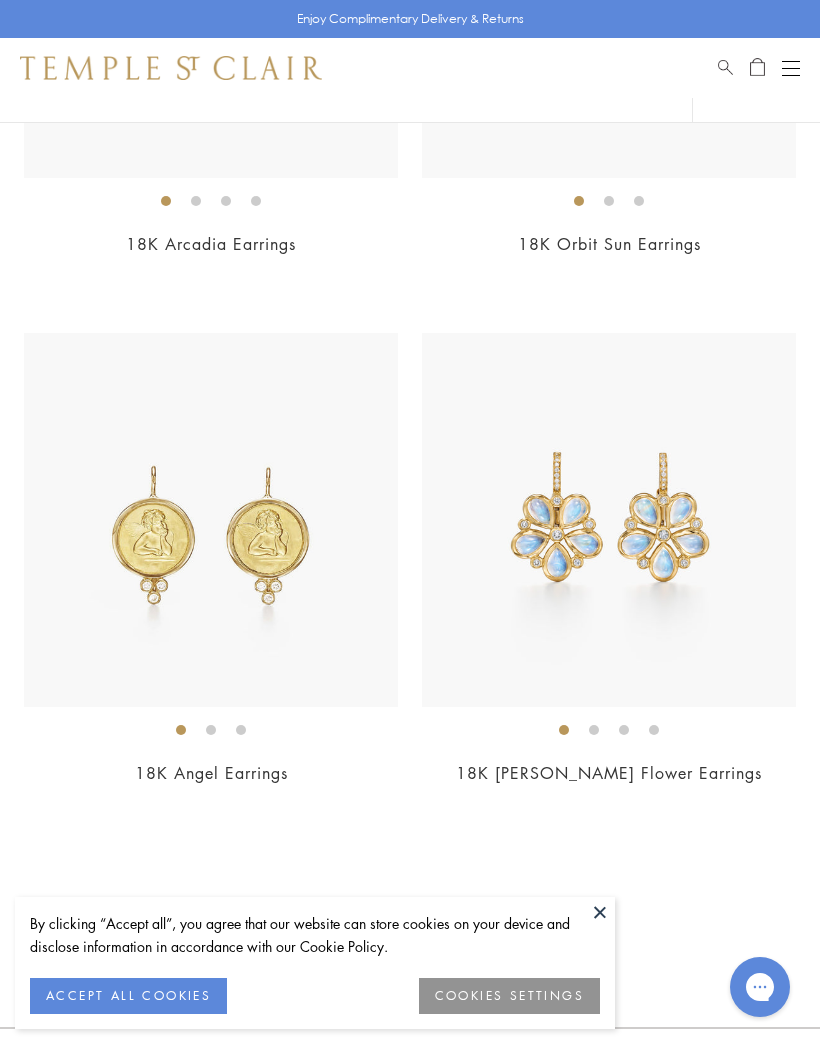 scroll, scrollTop: 13267, scrollLeft: 0, axis: vertical 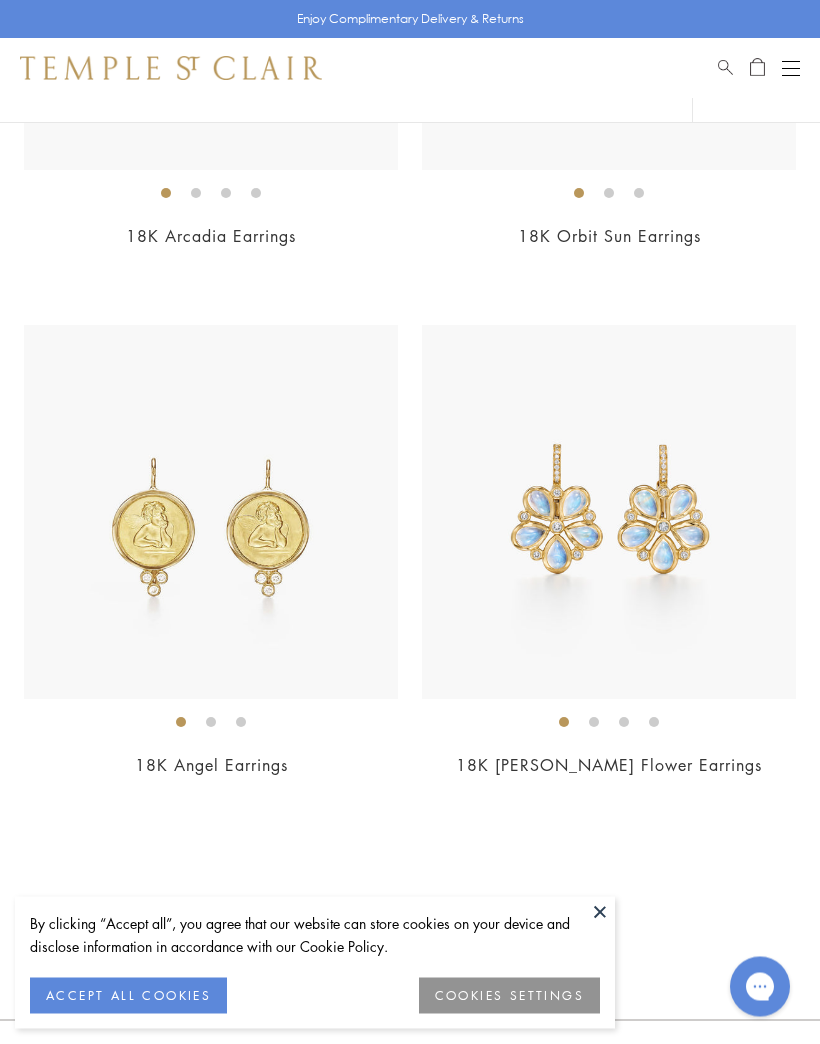 click at bounding box center (211, 513) 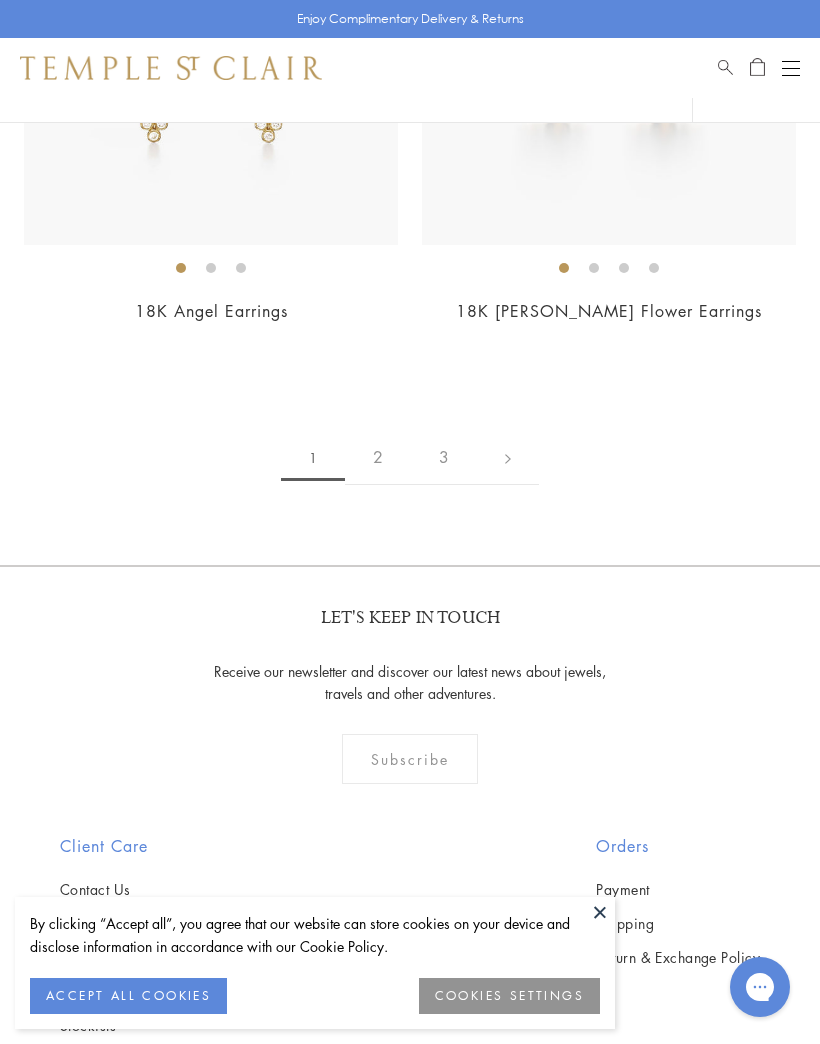 scroll, scrollTop: 13755, scrollLeft: 0, axis: vertical 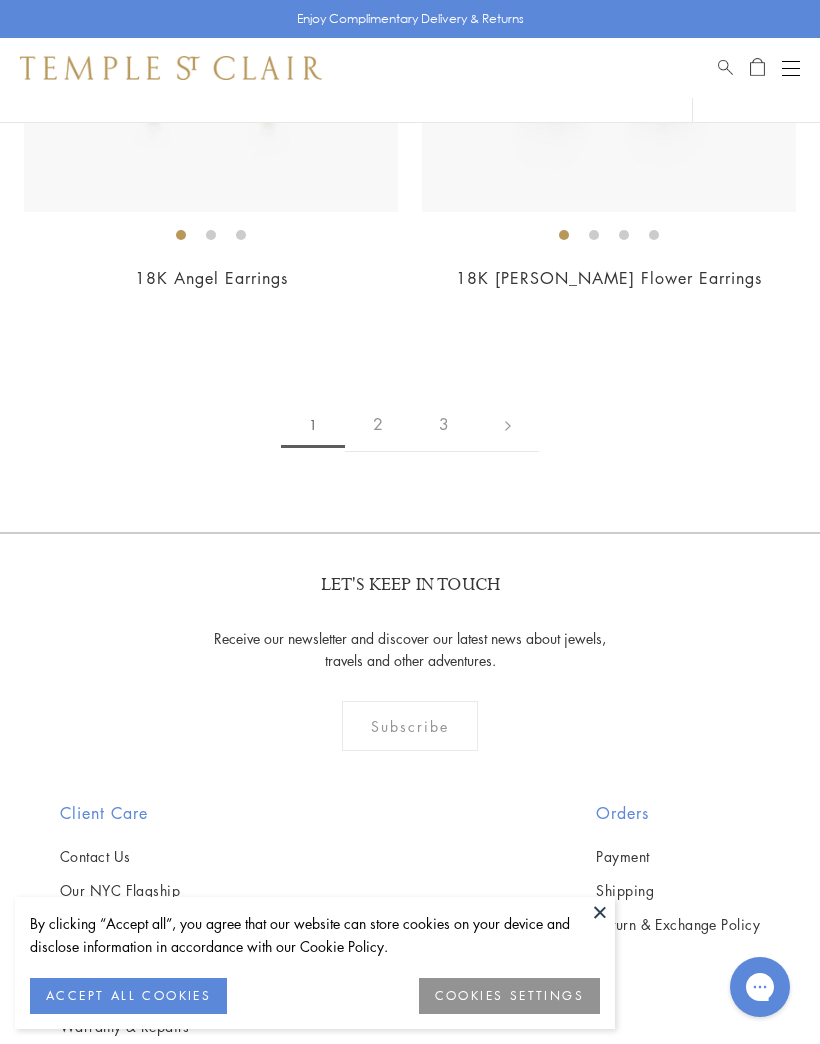 click on "2" at bounding box center (378, 424) 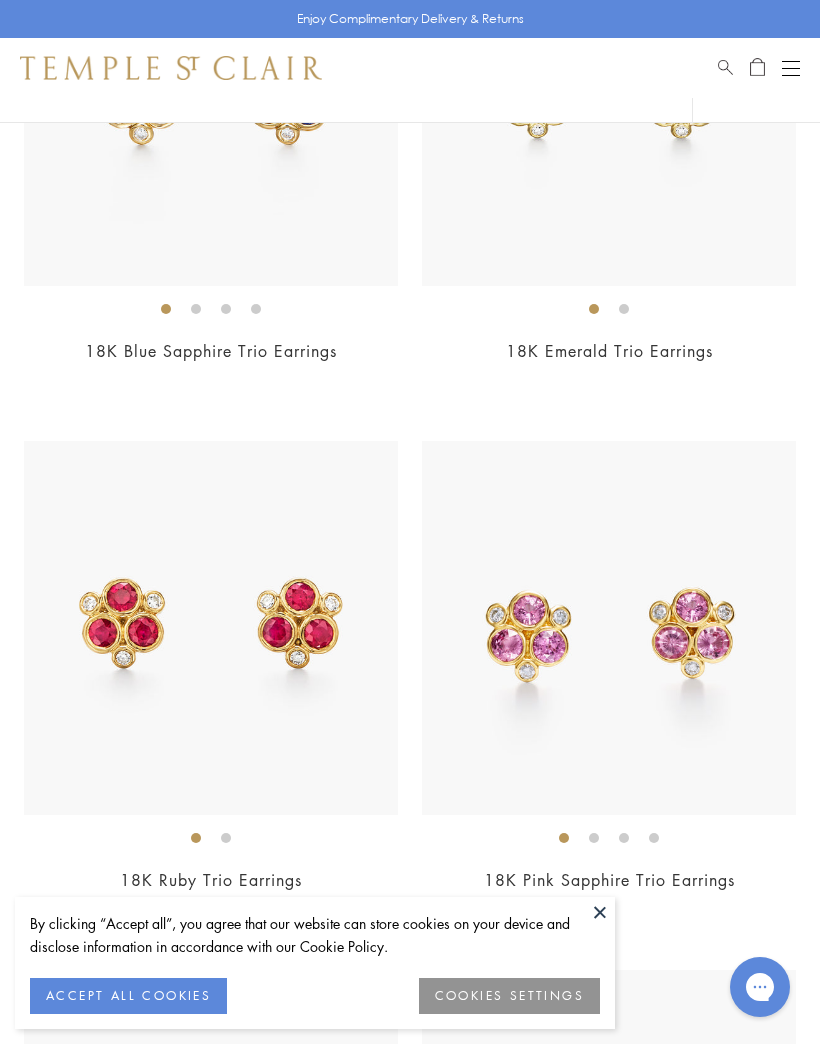 scroll, scrollTop: 1491, scrollLeft: 0, axis: vertical 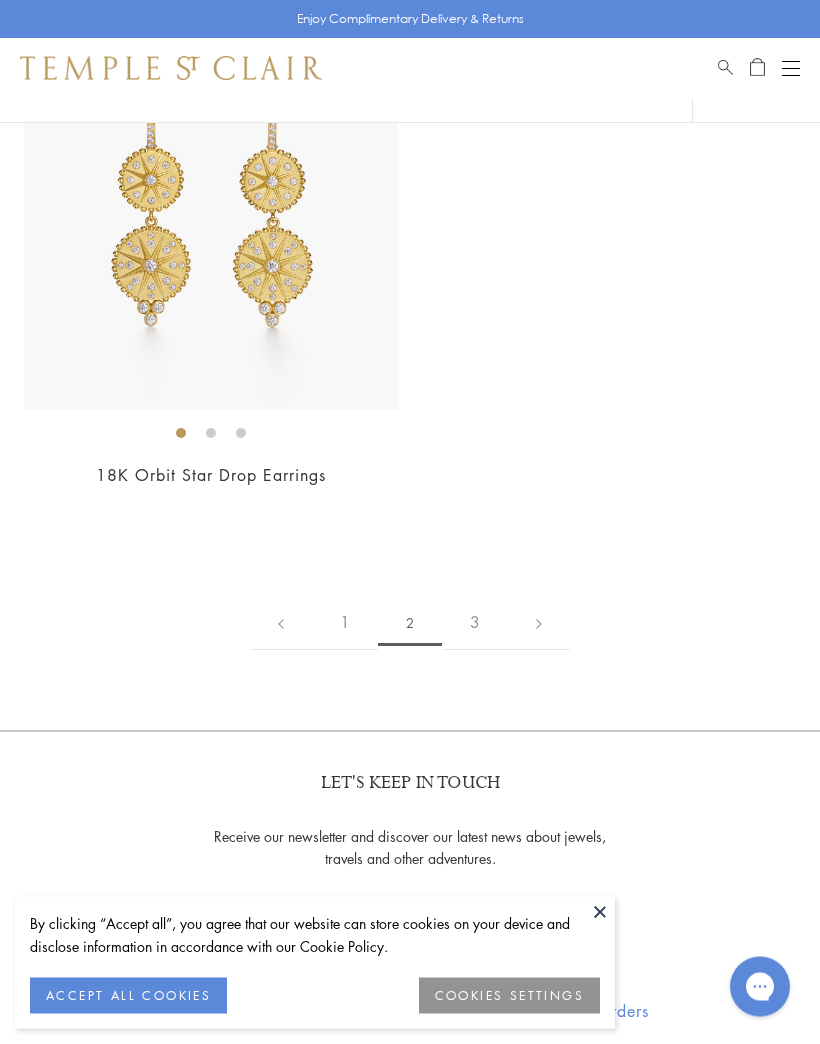 click on "3" at bounding box center (475, 623) 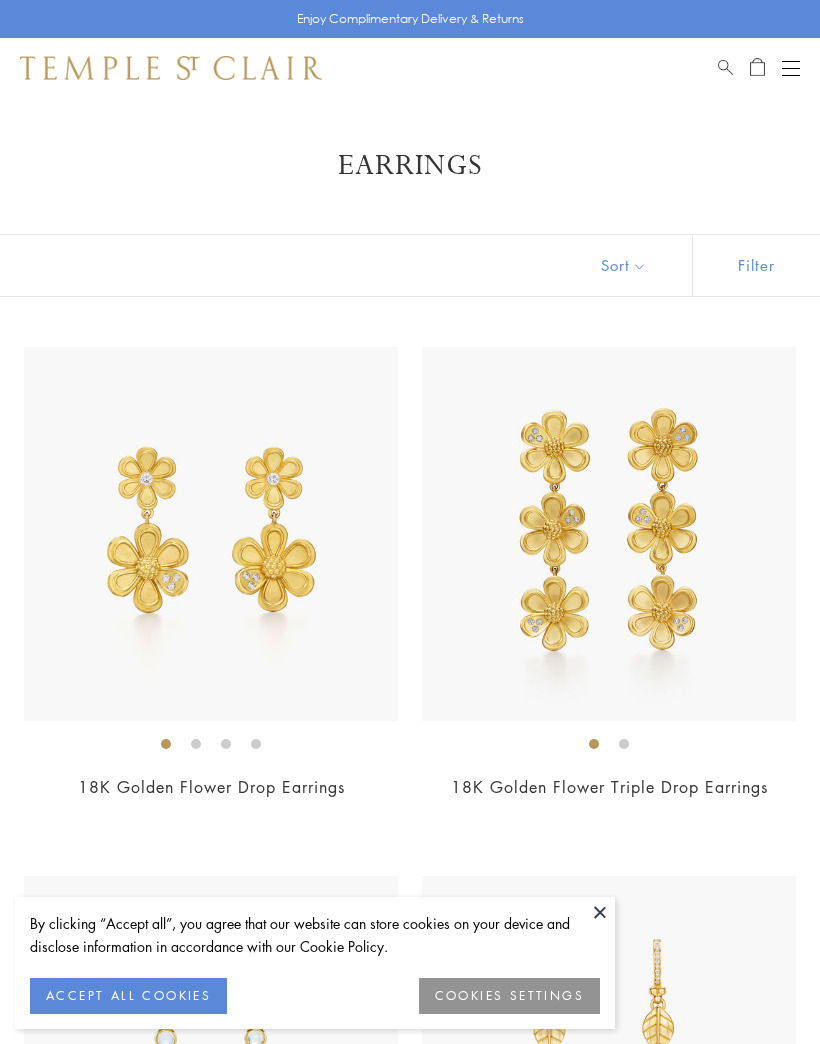 scroll, scrollTop: 0, scrollLeft: 0, axis: both 